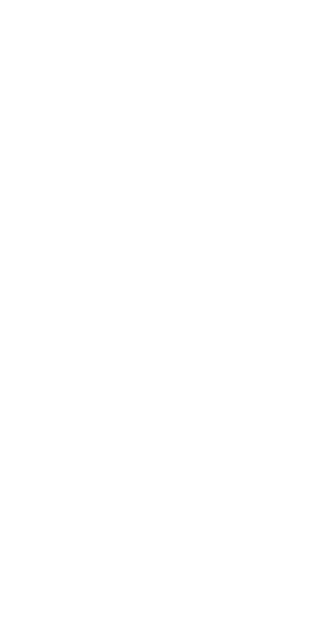 scroll, scrollTop: 0, scrollLeft: 0, axis: both 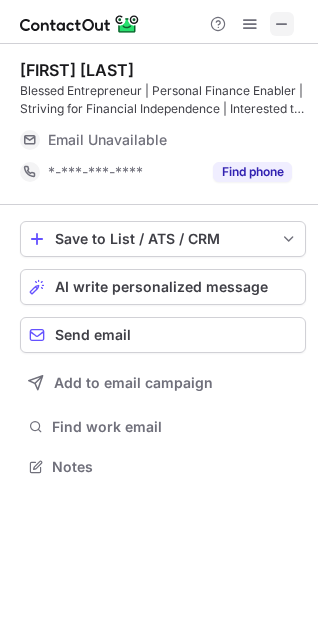 click at bounding box center (282, 24) 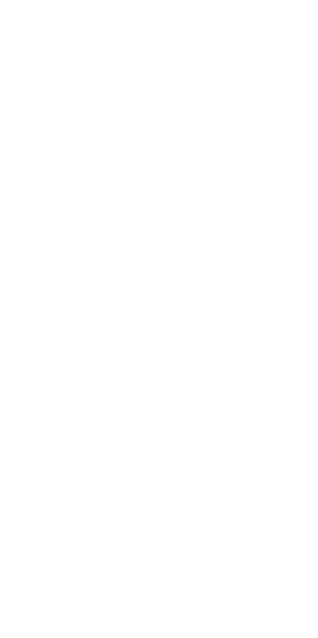 scroll, scrollTop: 0, scrollLeft: 0, axis: both 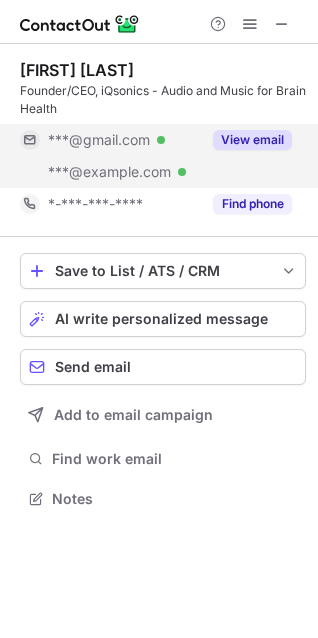 click on "View email" at bounding box center (252, 140) 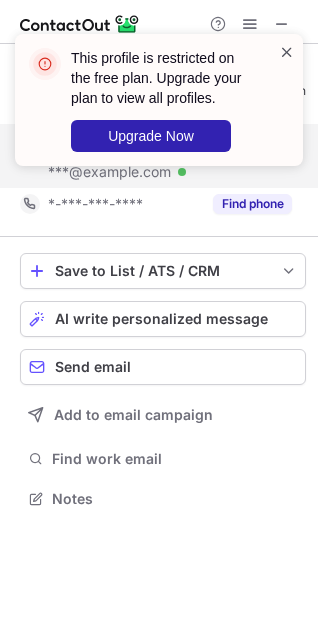 click at bounding box center [287, 52] 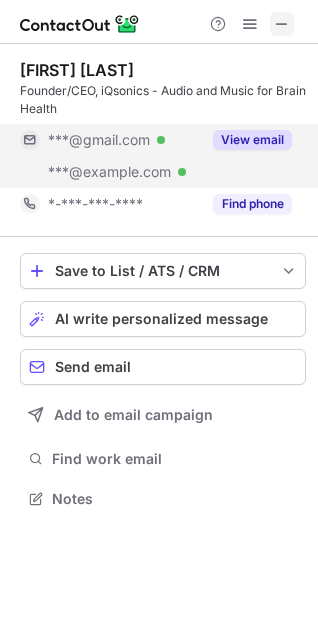 click at bounding box center [282, 24] 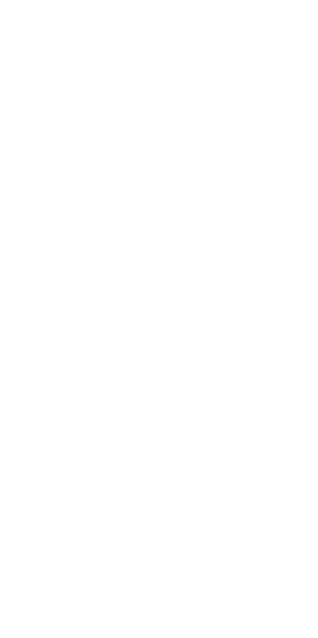 scroll, scrollTop: 0, scrollLeft: 0, axis: both 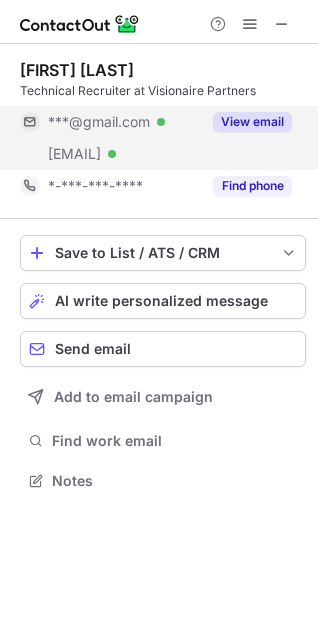 click on "View email" at bounding box center [252, 122] 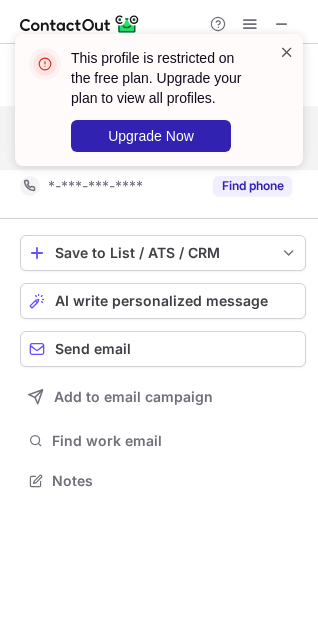click at bounding box center (287, 52) 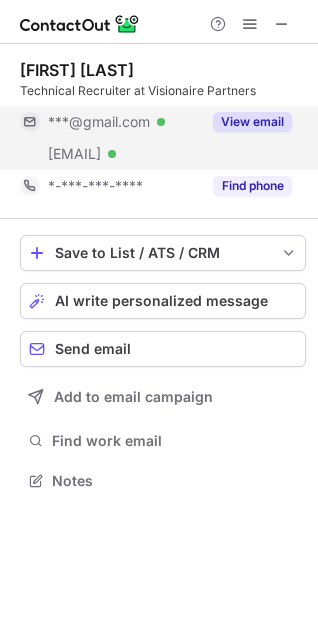 click at bounding box center (282, 24) 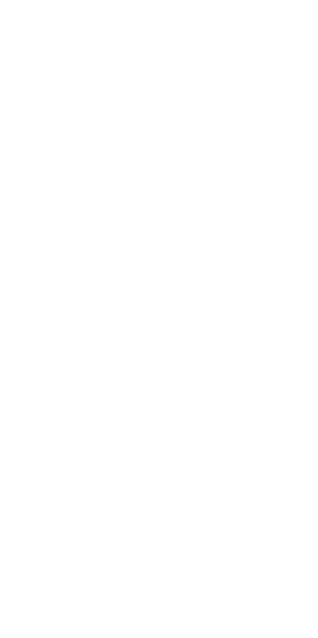 scroll, scrollTop: 0, scrollLeft: 0, axis: both 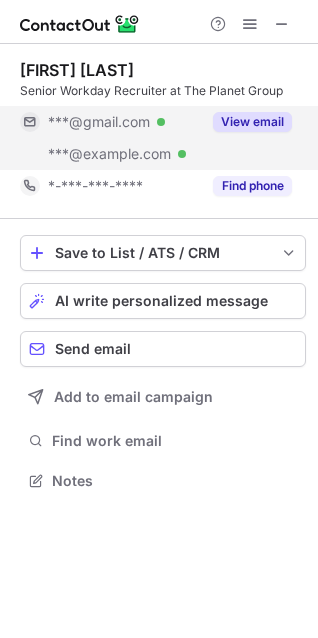 click on "View email" at bounding box center [252, 122] 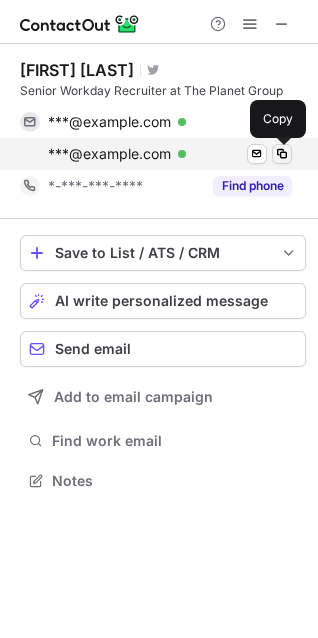 click at bounding box center (282, 154) 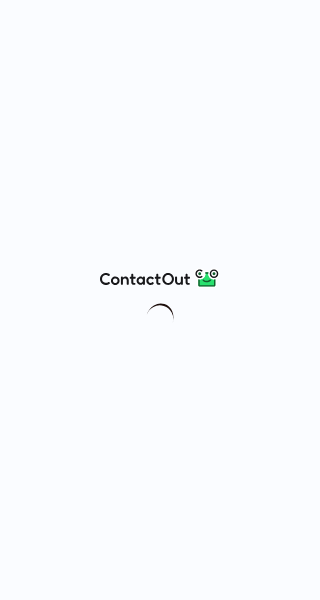 scroll, scrollTop: 0, scrollLeft: 0, axis: both 